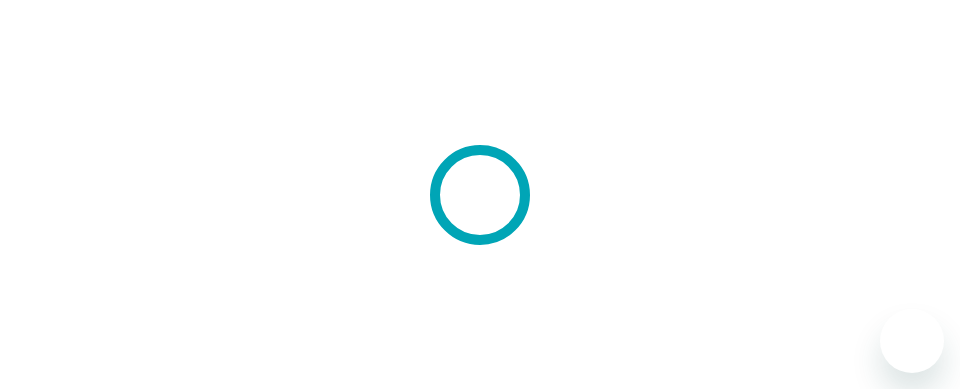 scroll, scrollTop: 0, scrollLeft: 0, axis: both 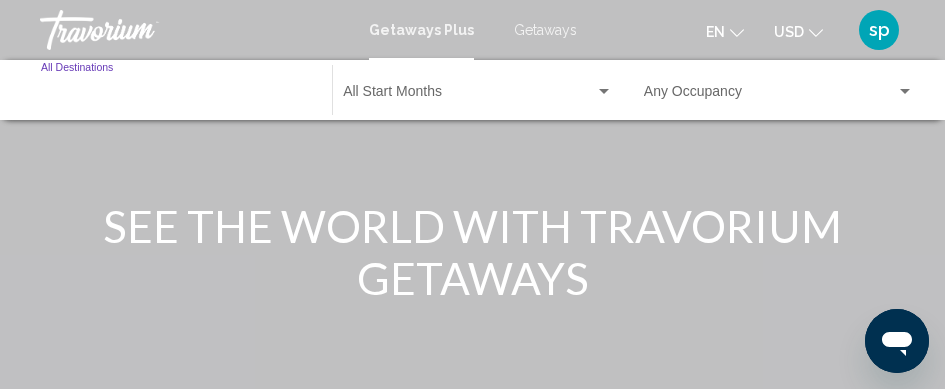 click on "Destination All Destinations" at bounding box center (176, 96) 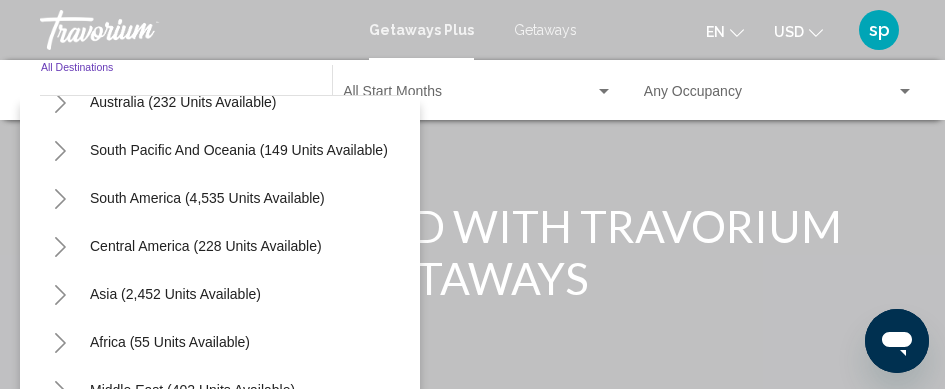 scroll, scrollTop: 339, scrollLeft: 0, axis: vertical 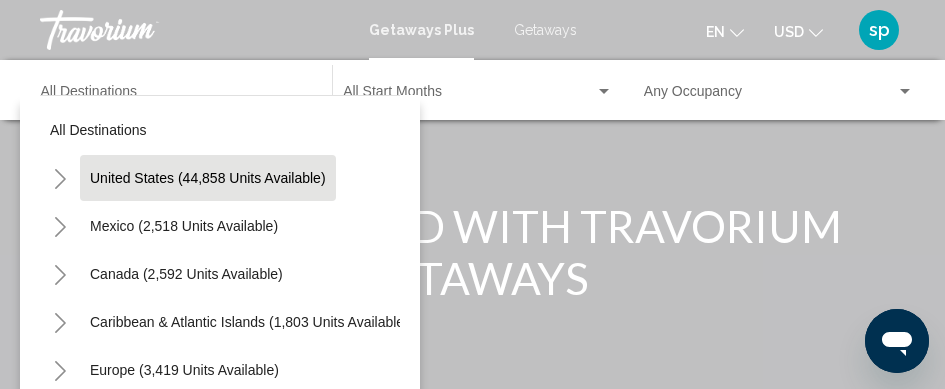 click on "United States (44,858 units available)" at bounding box center [184, 226] 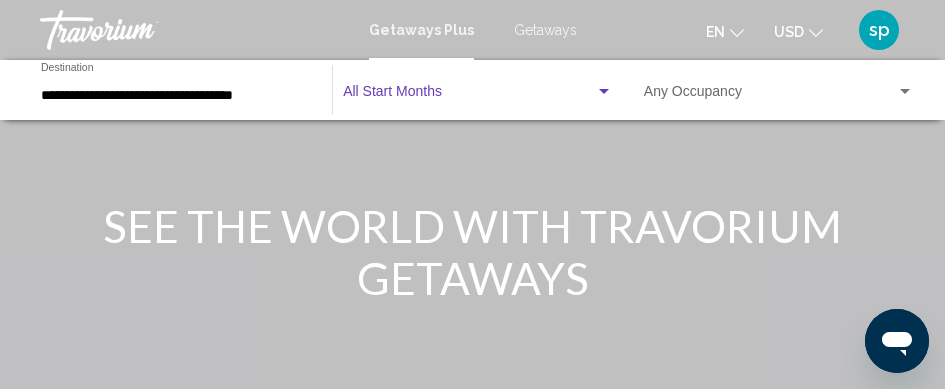 click at bounding box center [469, 96] 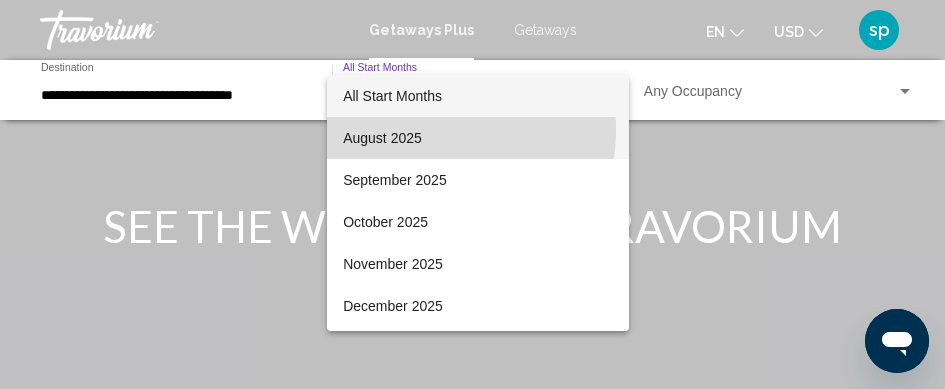 click on "August 2025" at bounding box center [478, 138] 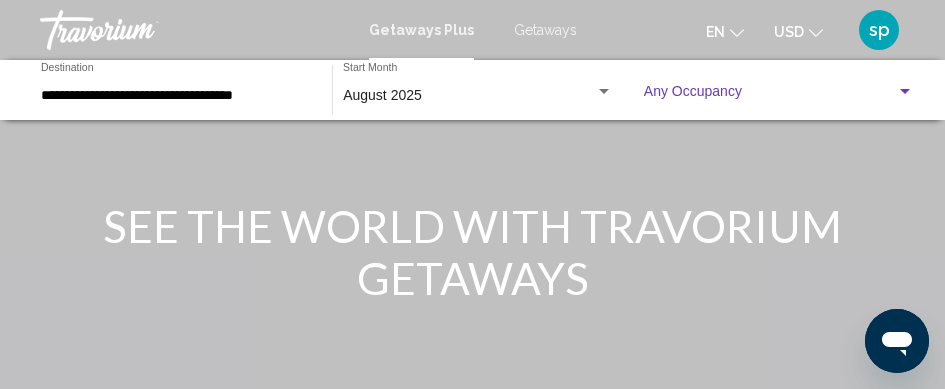 click at bounding box center [905, 92] 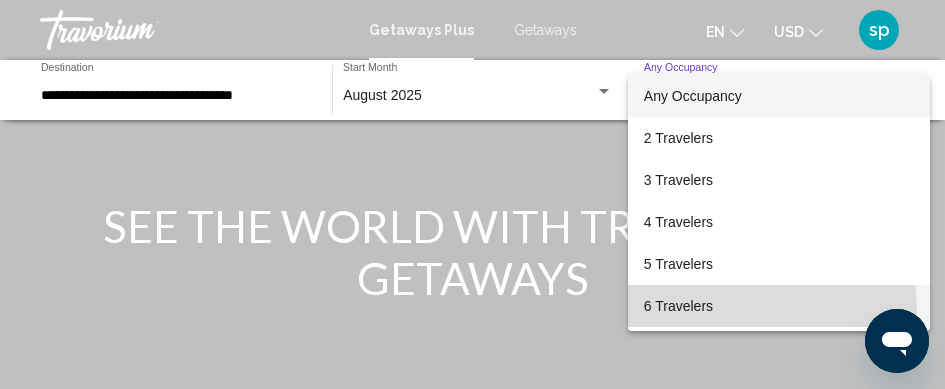 click on "6 Travelers" at bounding box center (779, 306) 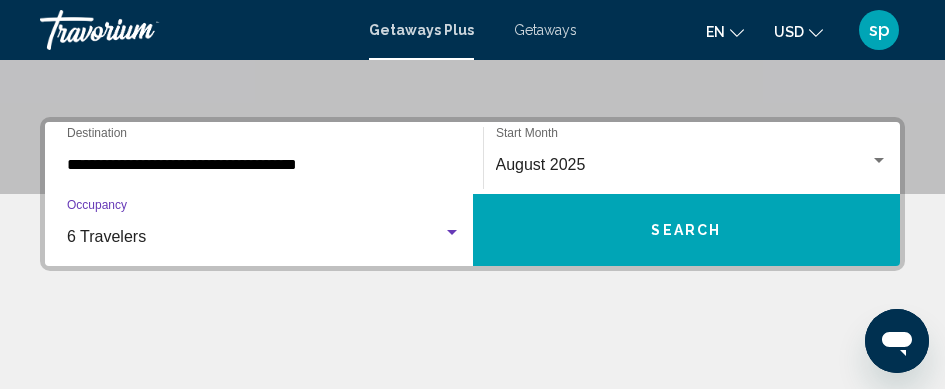 scroll, scrollTop: 426, scrollLeft: 0, axis: vertical 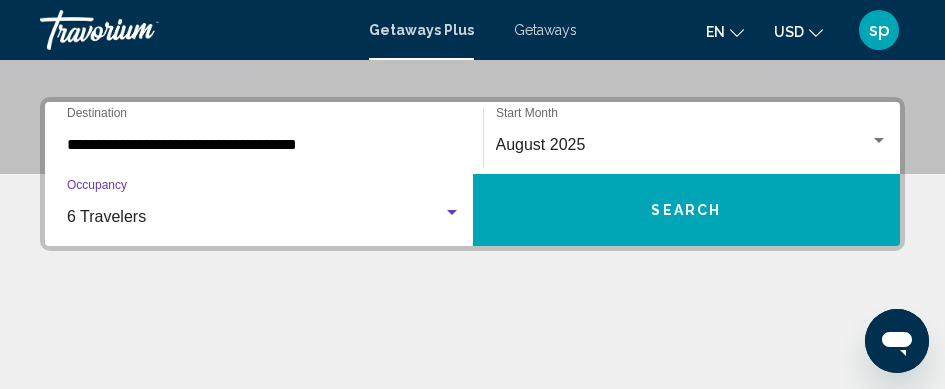 click on "Search" at bounding box center (687, 210) 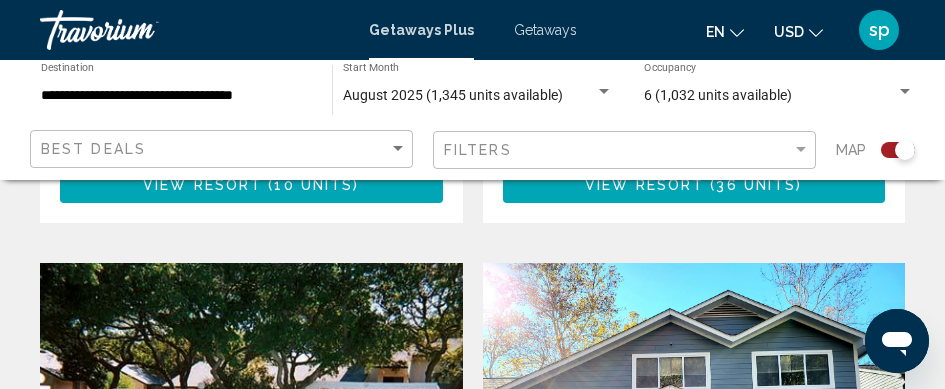 scroll, scrollTop: 1137, scrollLeft: 0, axis: vertical 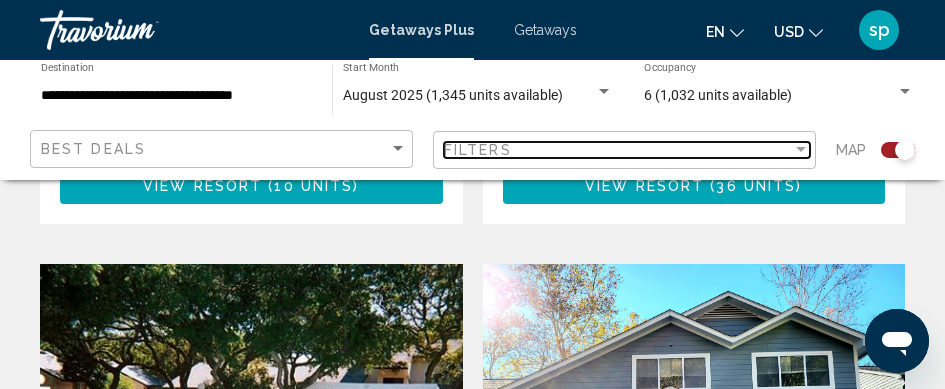 click on "Filters" at bounding box center (618, 150) 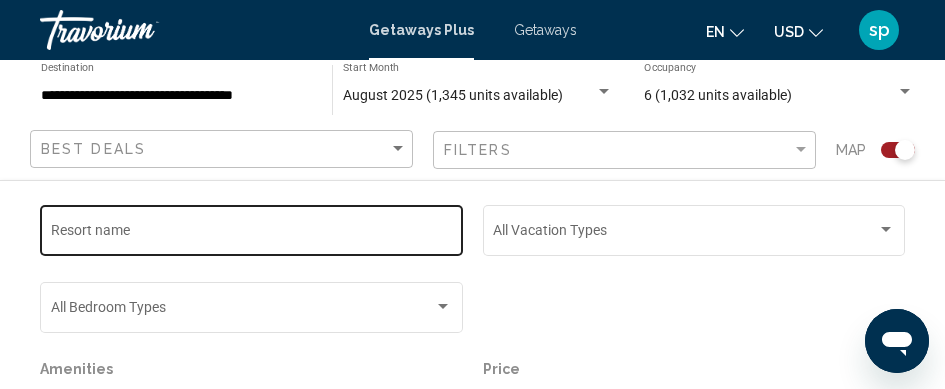 click on "Resort name" 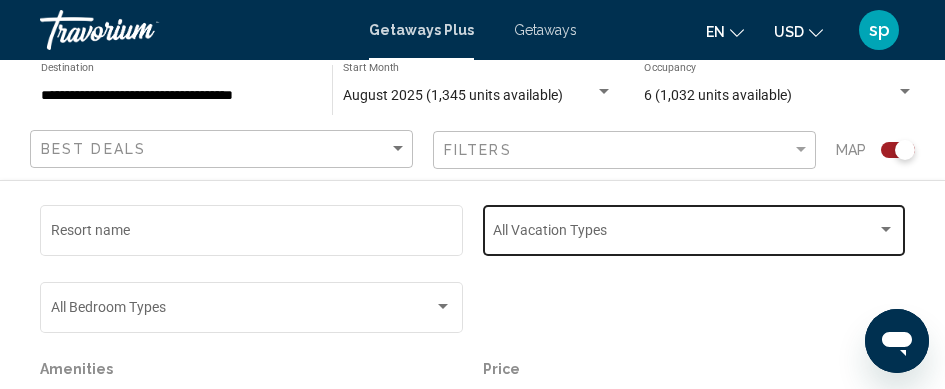 click on "Vacation Types All Vacation Types" 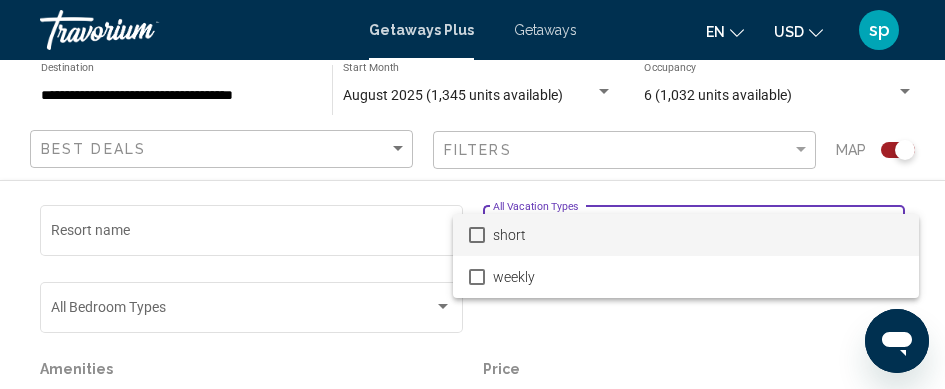 click at bounding box center (472, 194) 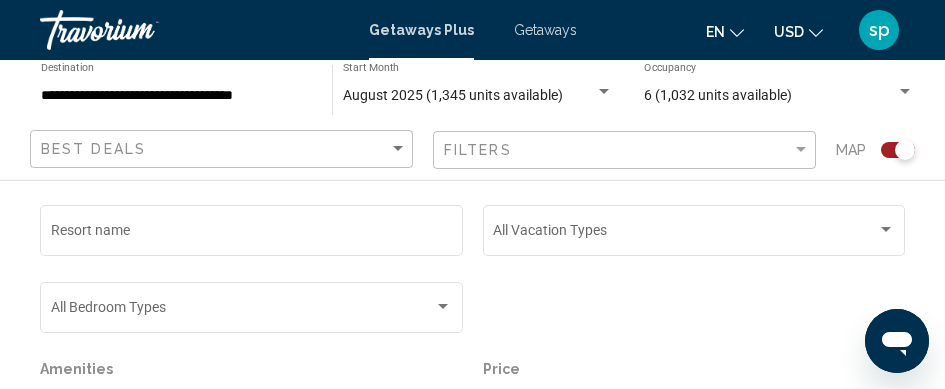 scroll, scrollTop: 1477, scrollLeft: 0, axis: vertical 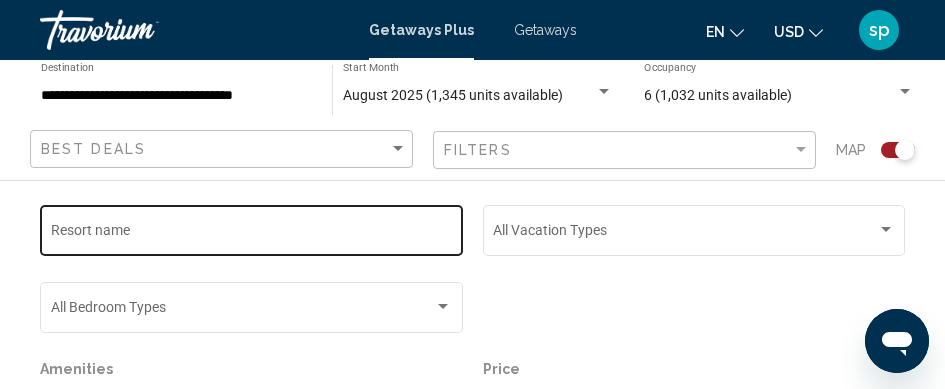 click on "Resort name" 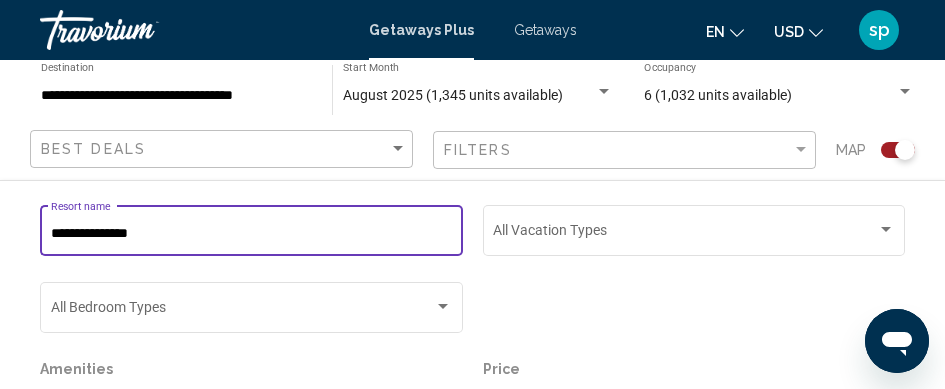 scroll, scrollTop: 1518, scrollLeft: 0, axis: vertical 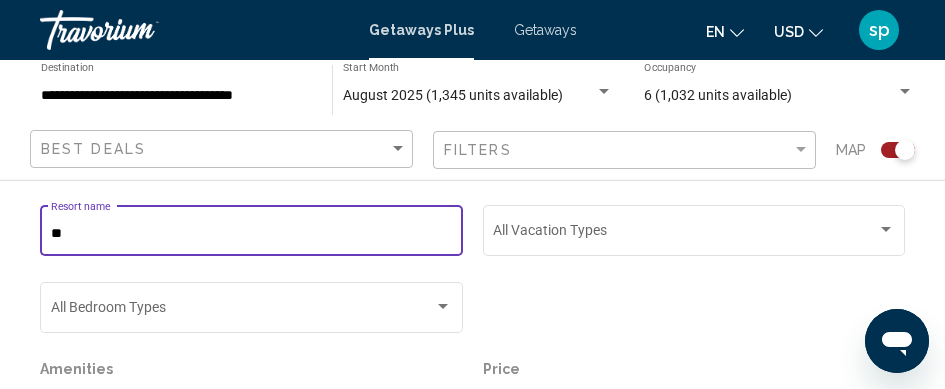 type on "*" 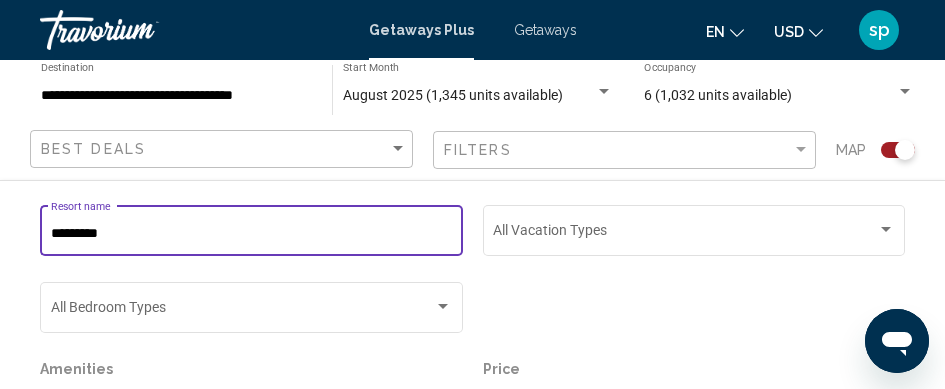 scroll, scrollTop: 2877, scrollLeft: 0, axis: vertical 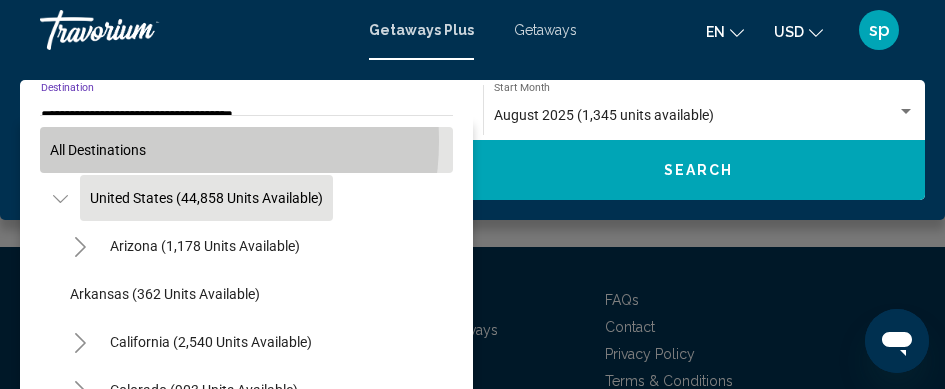 click on "All destinations" at bounding box center (246, 150) 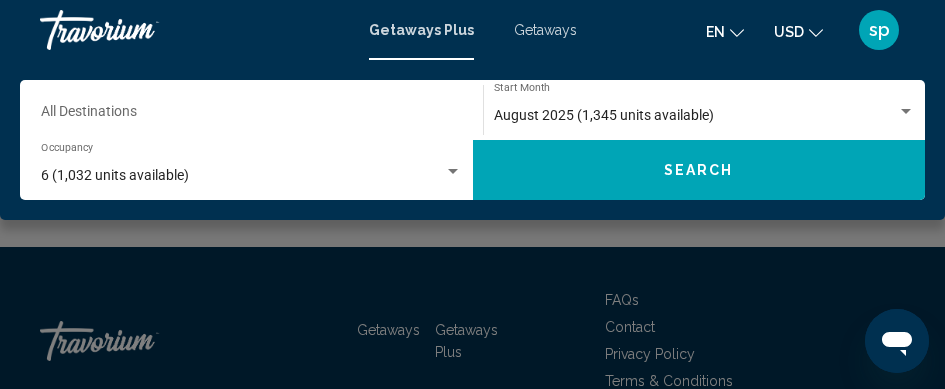 click 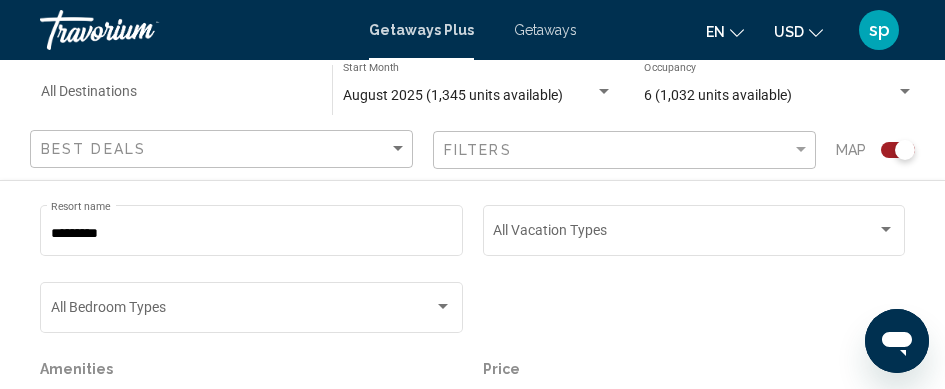 scroll, scrollTop: 4805, scrollLeft: 0, axis: vertical 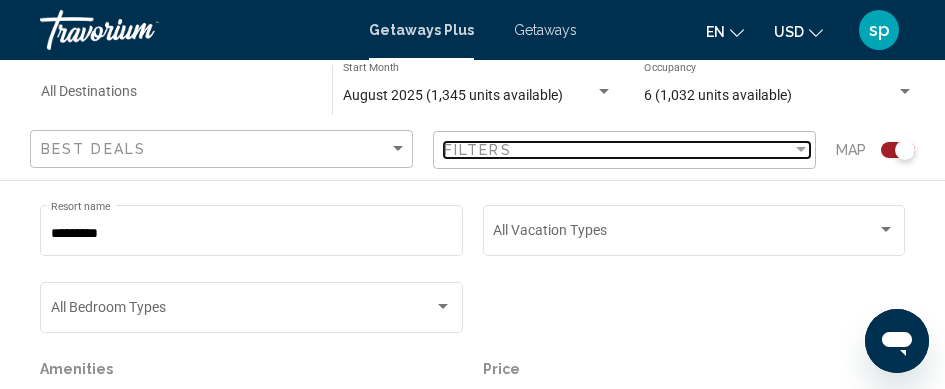 click at bounding box center (801, 150) 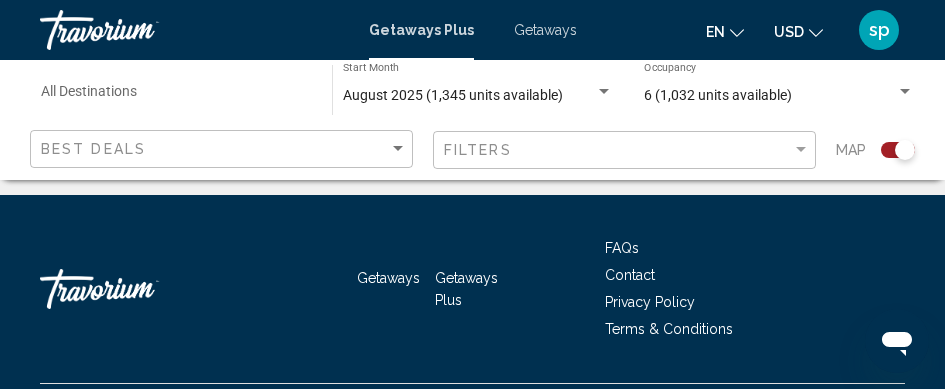 click on "August 2025 (1,345 units available) Start Month All Start Months" 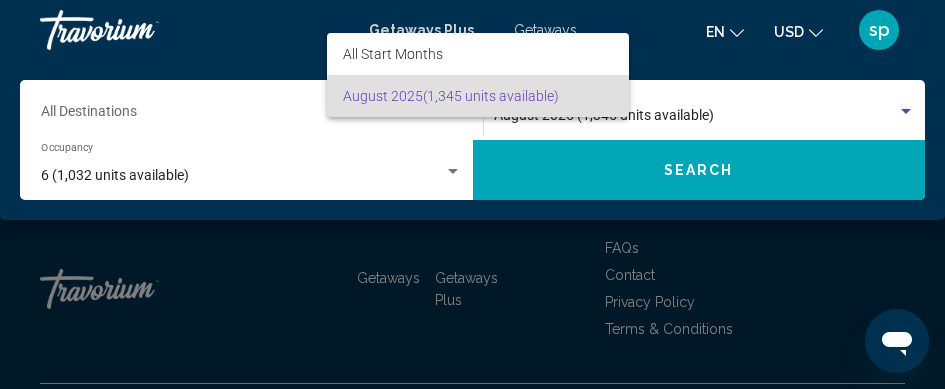 click at bounding box center [472, 194] 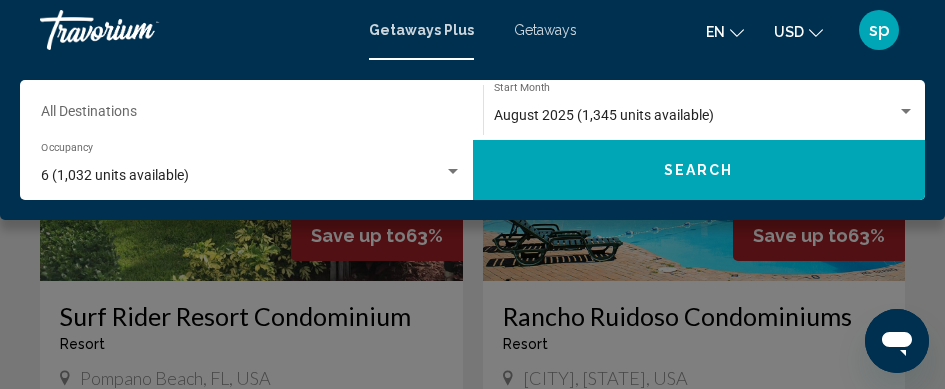 scroll, scrollTop: 4145, scrollLeft: 0, axis: vertical 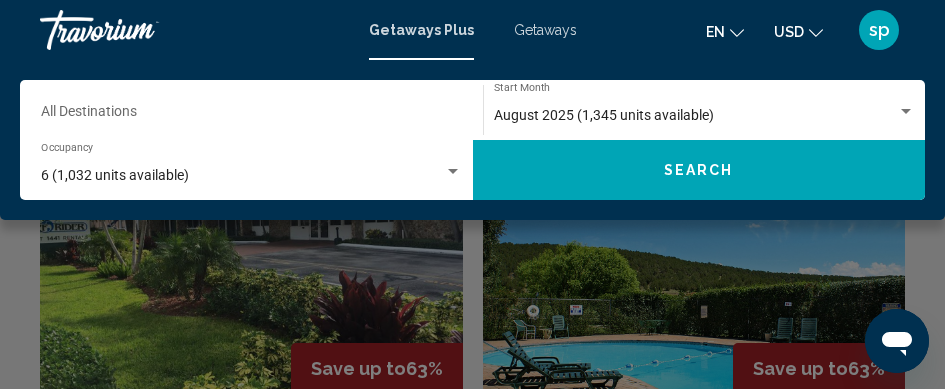 click on "Getaways" at bounding box center [545, 30] 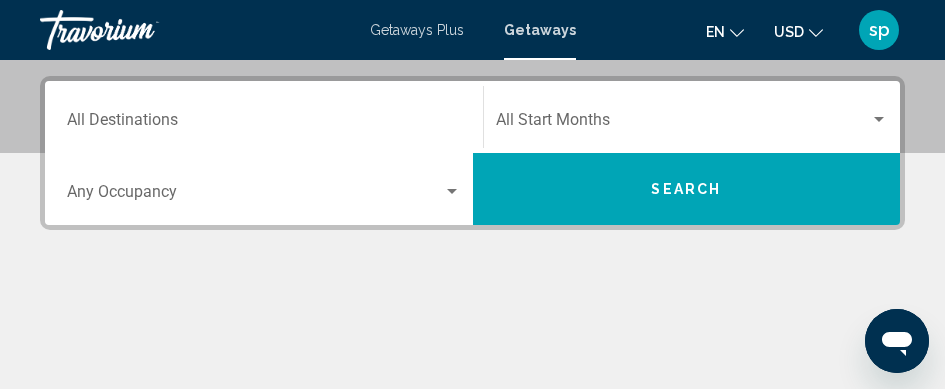 scroll, scrollTop: 453, scrollLeft: 0, axis: vertical 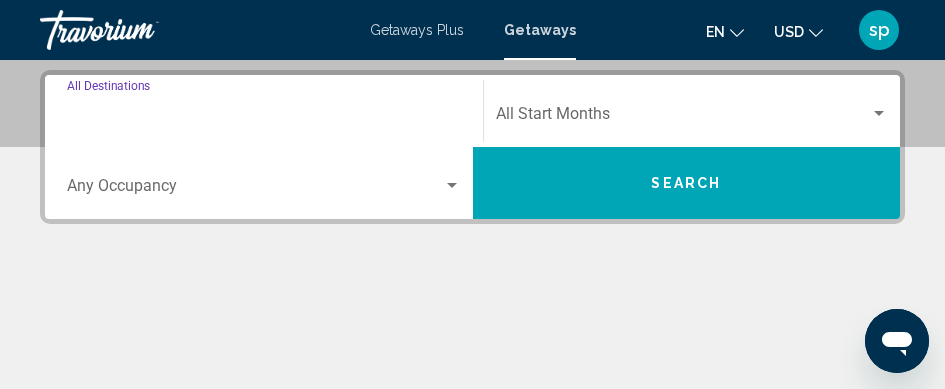 click on "Destination All Destinations" at bounding box center (264, 118) 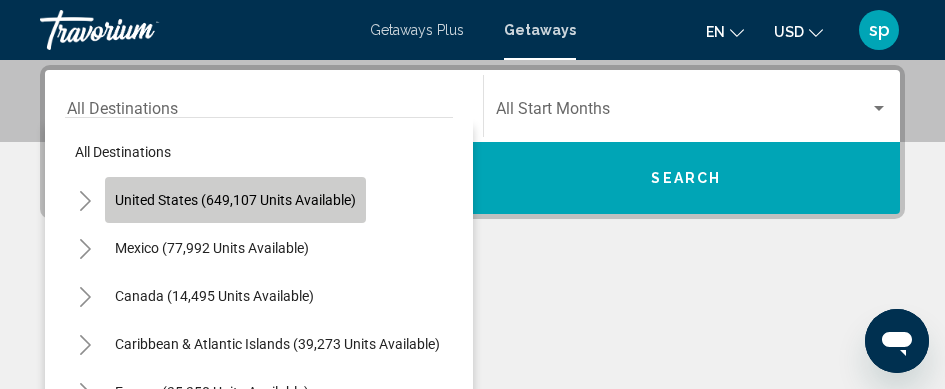 click on "United States (649,107 units available)" 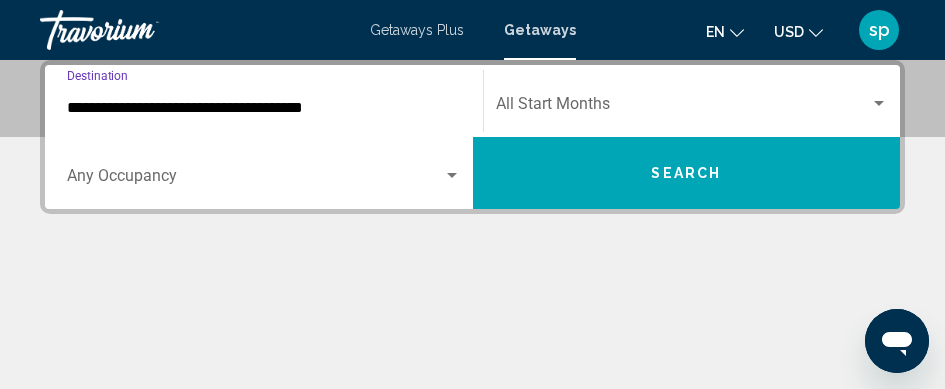 scroll, scrollTop: 470, scrollLeft: 0, axis: vertical 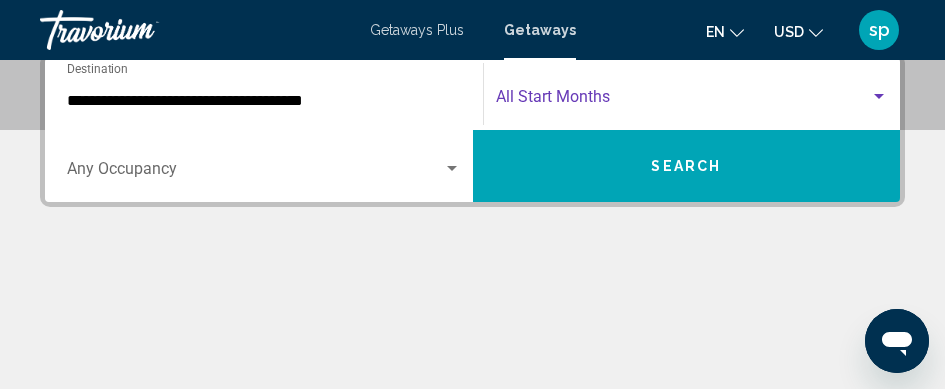 click at bounding box center (683, 101) 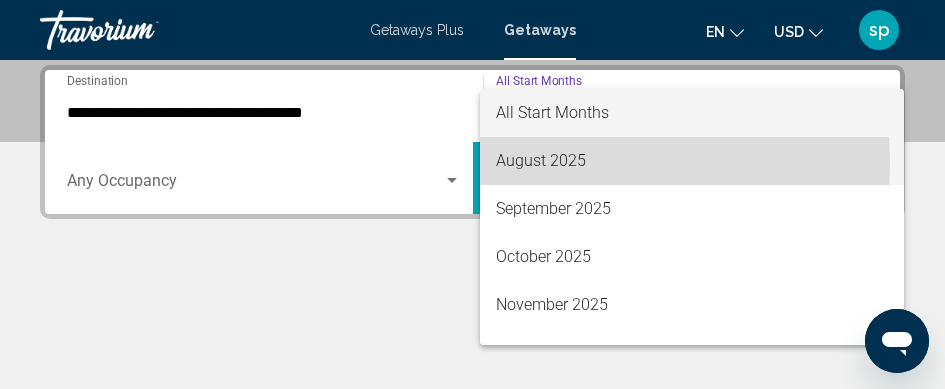 click on "August 2025" at bounding box center (692, 161) 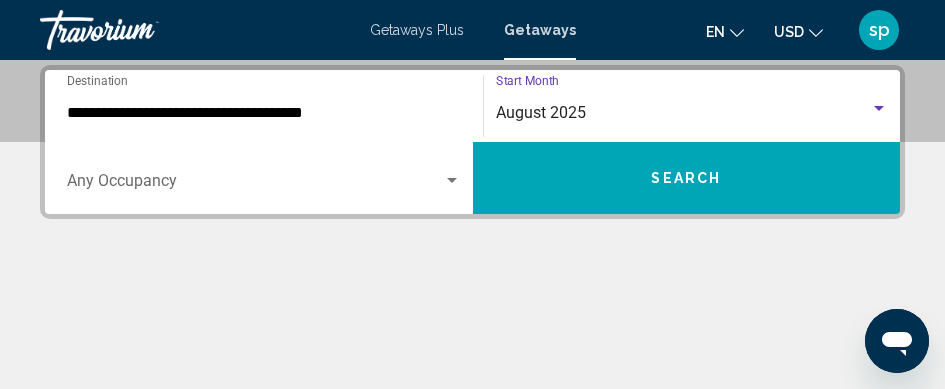 click on "Search" at bounding box center [687, 178] 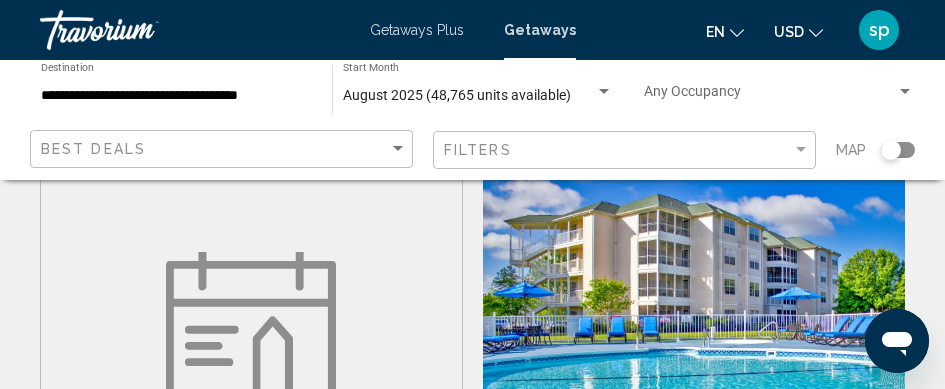 scroll, scrollTop: 0, scrollLeft: 0, axis: both 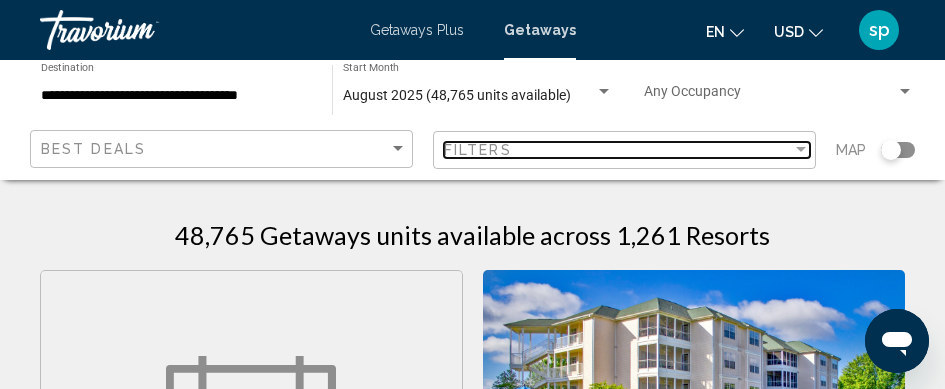 click on "Filters" at bounding box center [478, 150] 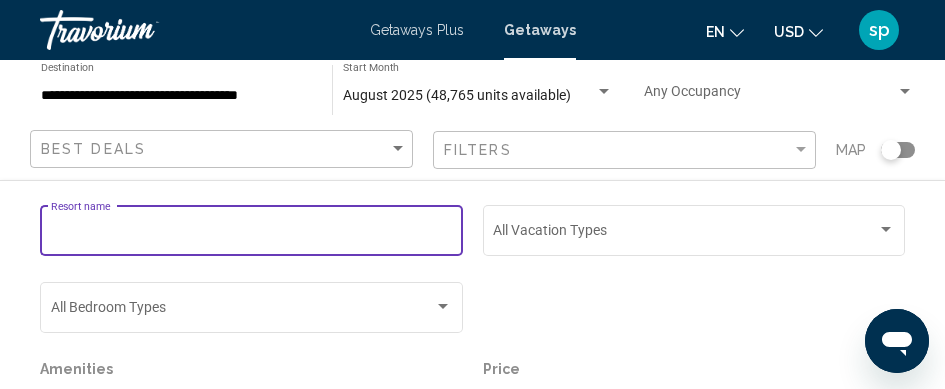 click on "Resort name" at bounding box center (252, 234) 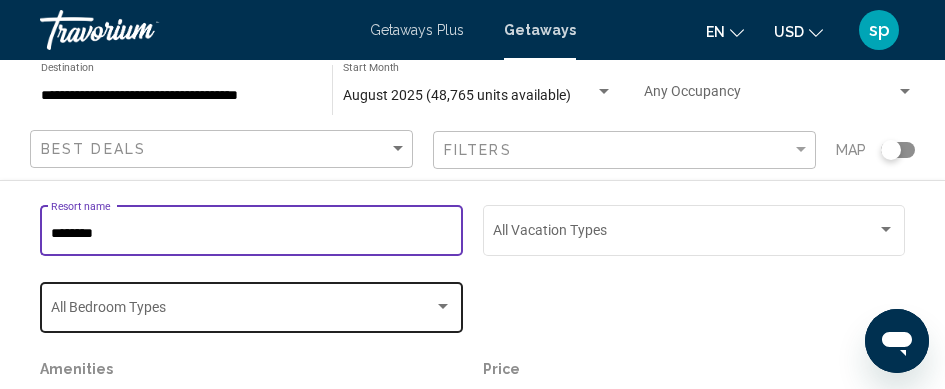 scroll, scrollTop: 53, scrollLeft: 0, axis: vertical 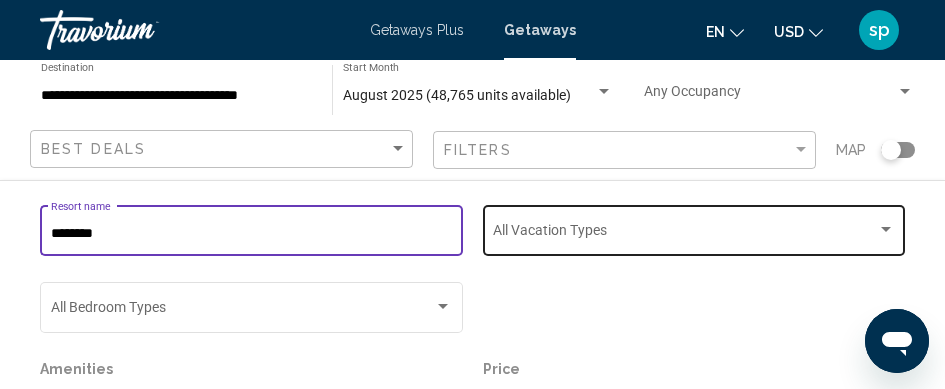 type on "********" 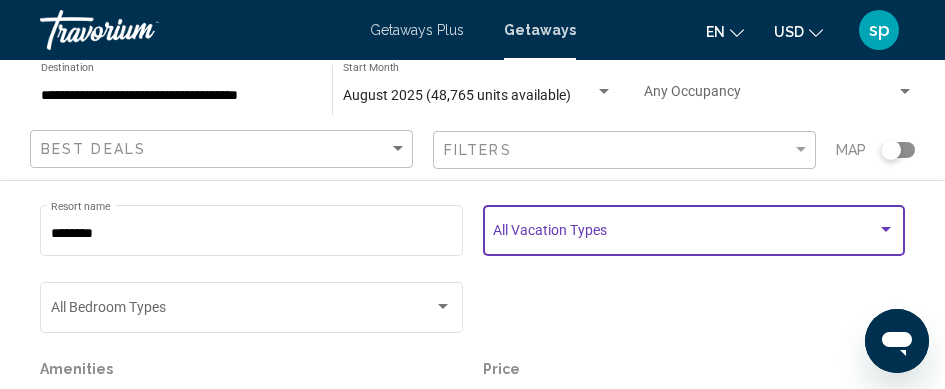 click at bounding box center (685, 234) 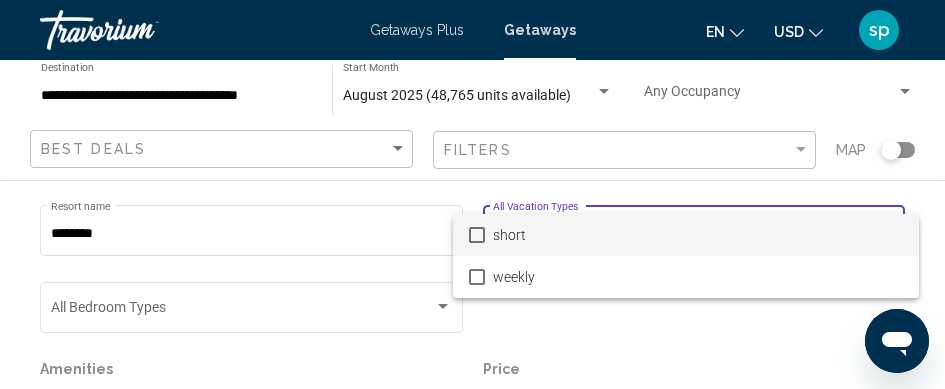 click on "short" at bounding box center (698, 235) 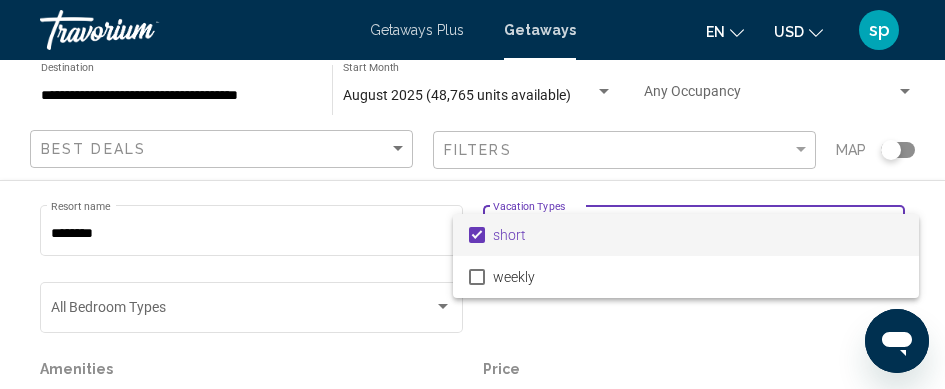 click at bounding box center [472, 194] 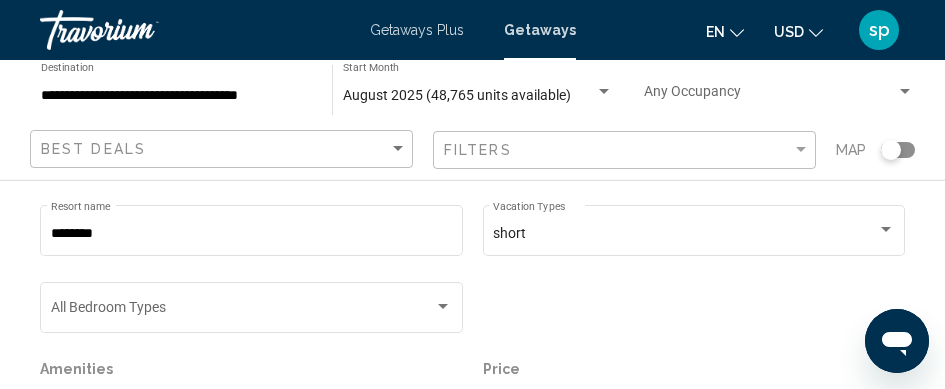 scroll, scrollTop: 137, scrollLeft: 0, axis: vertical 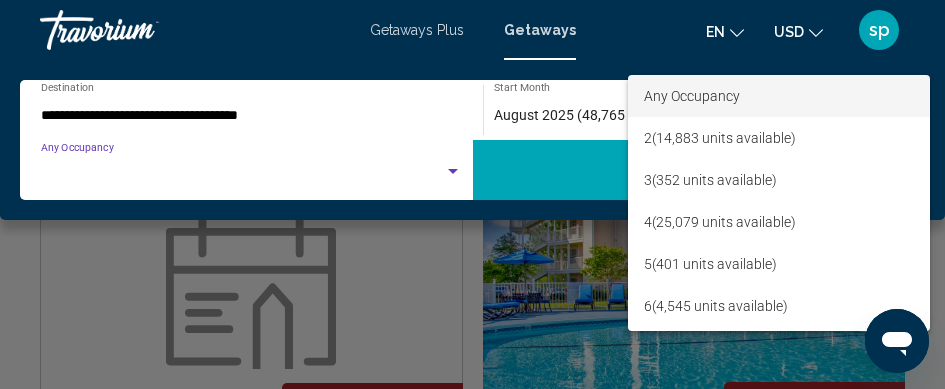 click at bounding box center [472, 194] 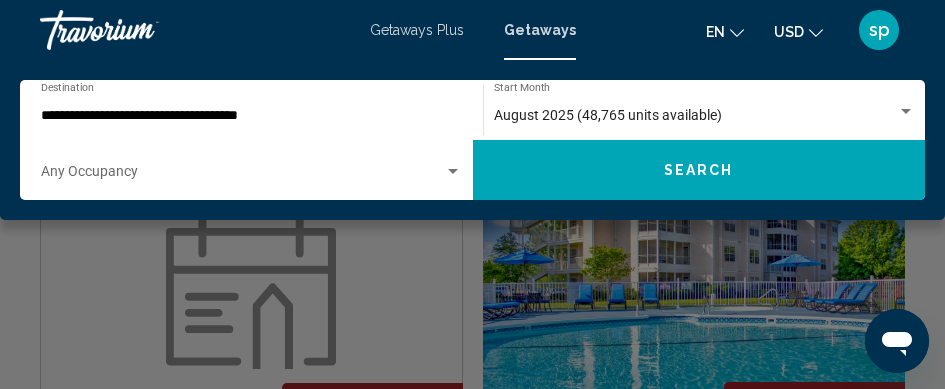 click 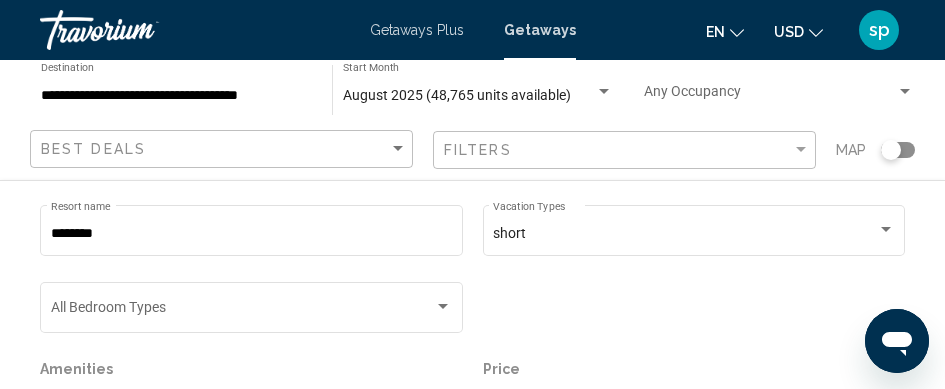 scroll, scrollTop: 241, scrollLeft: 0, axis: vertical 